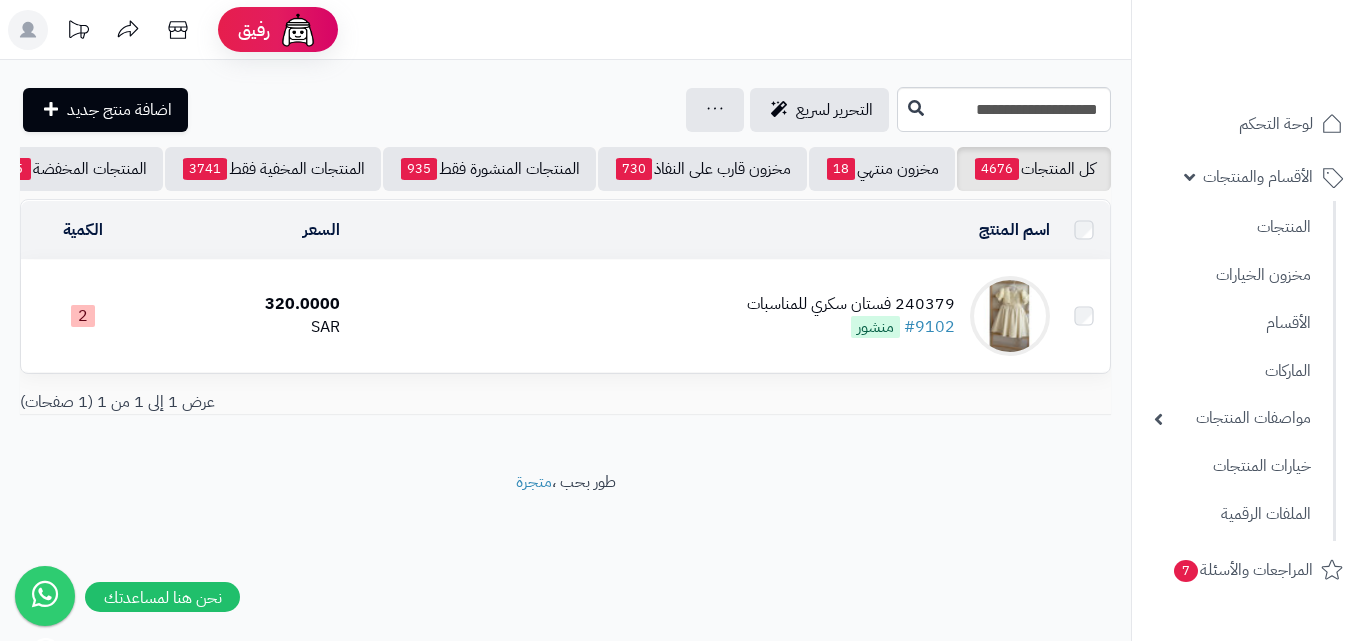 scroll, scrollTop: 0, scrollLeft: 0, axis: both 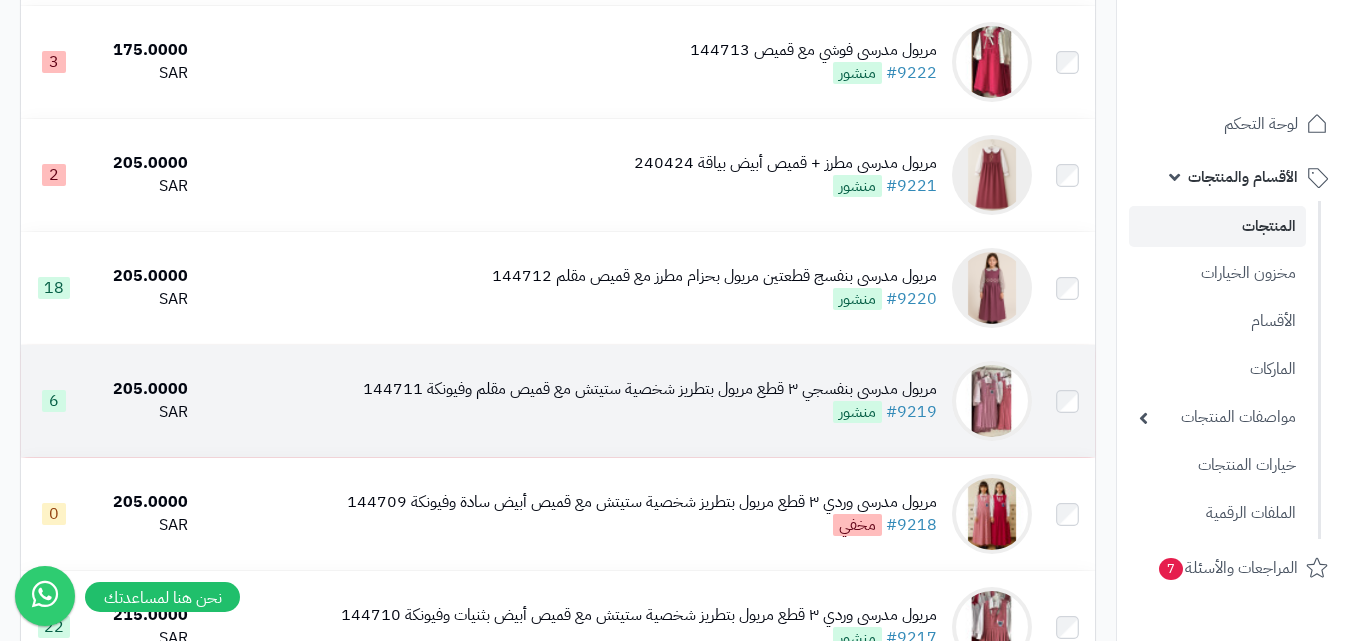 click at bounding box center (992, 401) 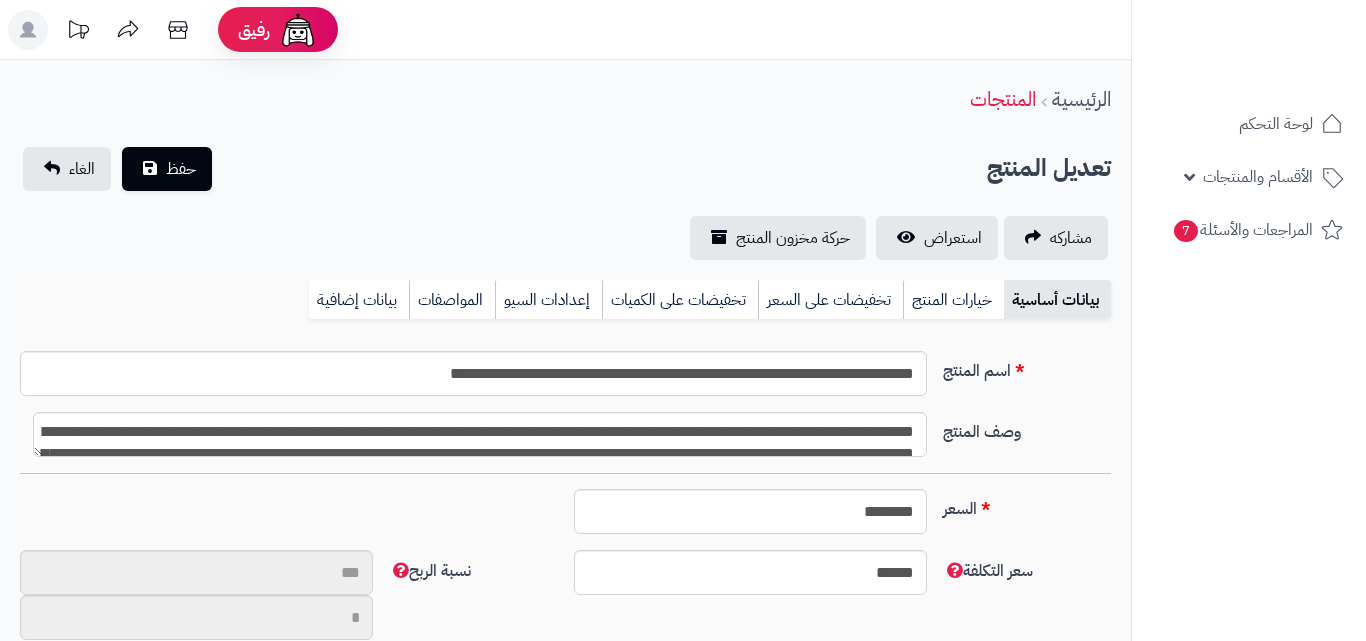 type on "**" 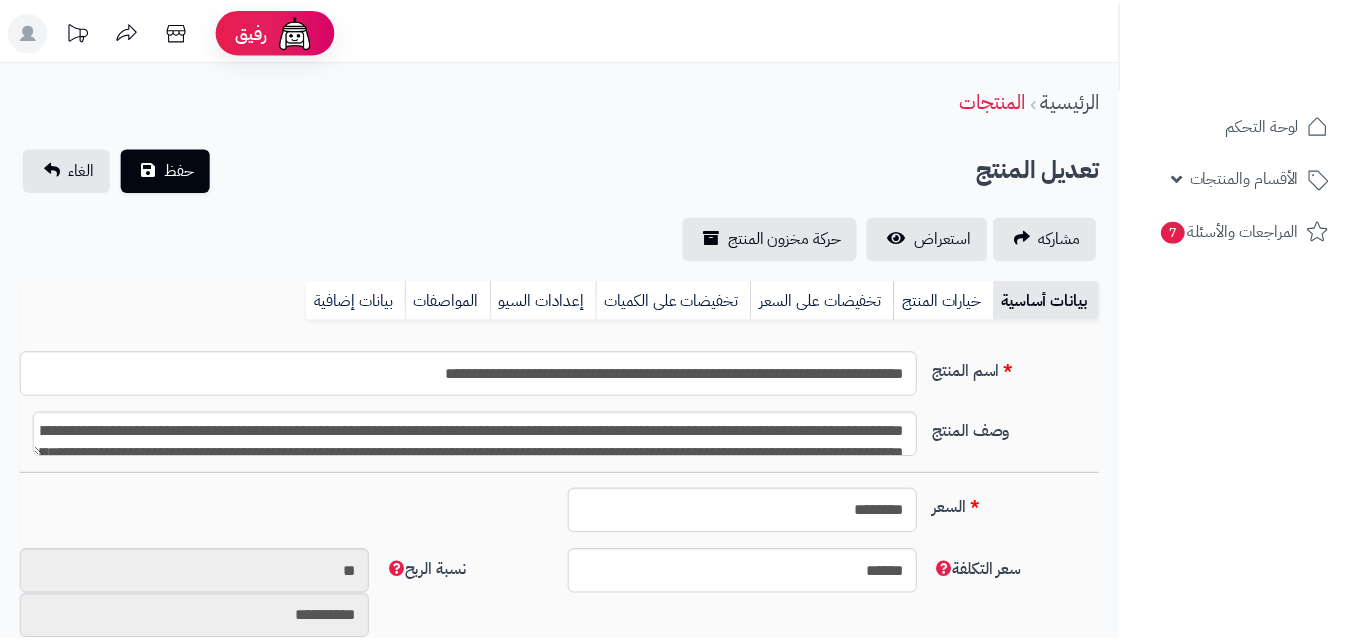scroll, scrollTop: 0, scrollLeft: 0, axis: both 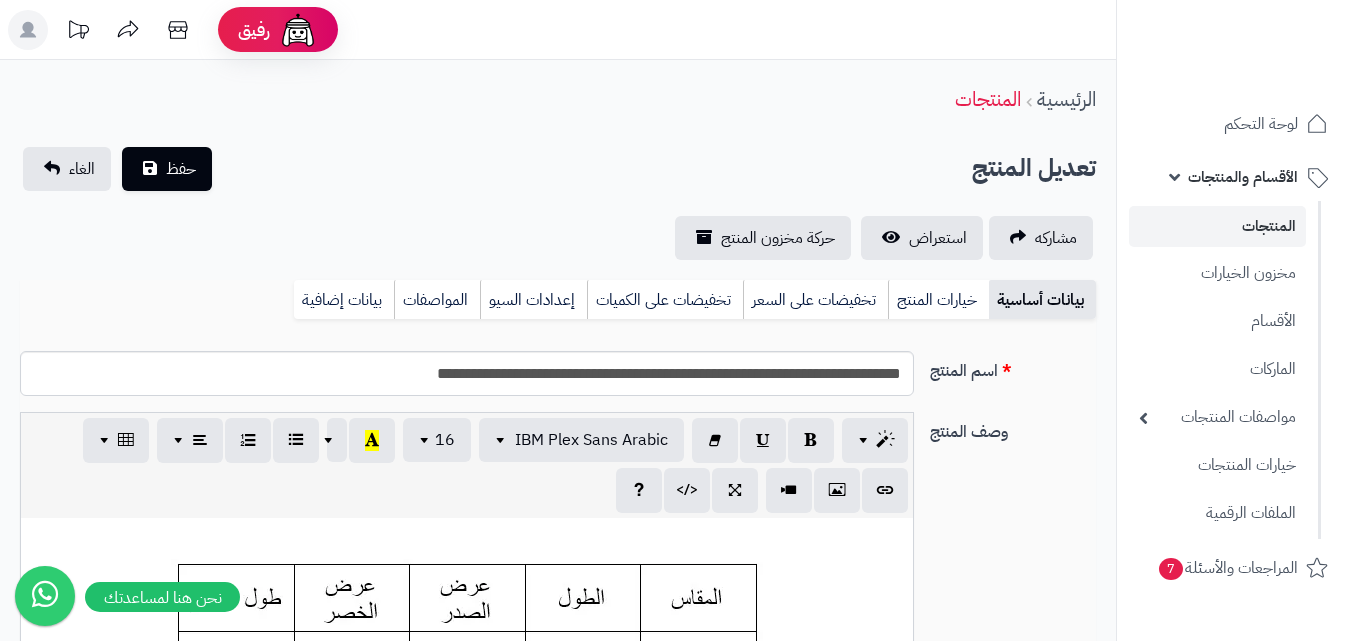 type on "******" 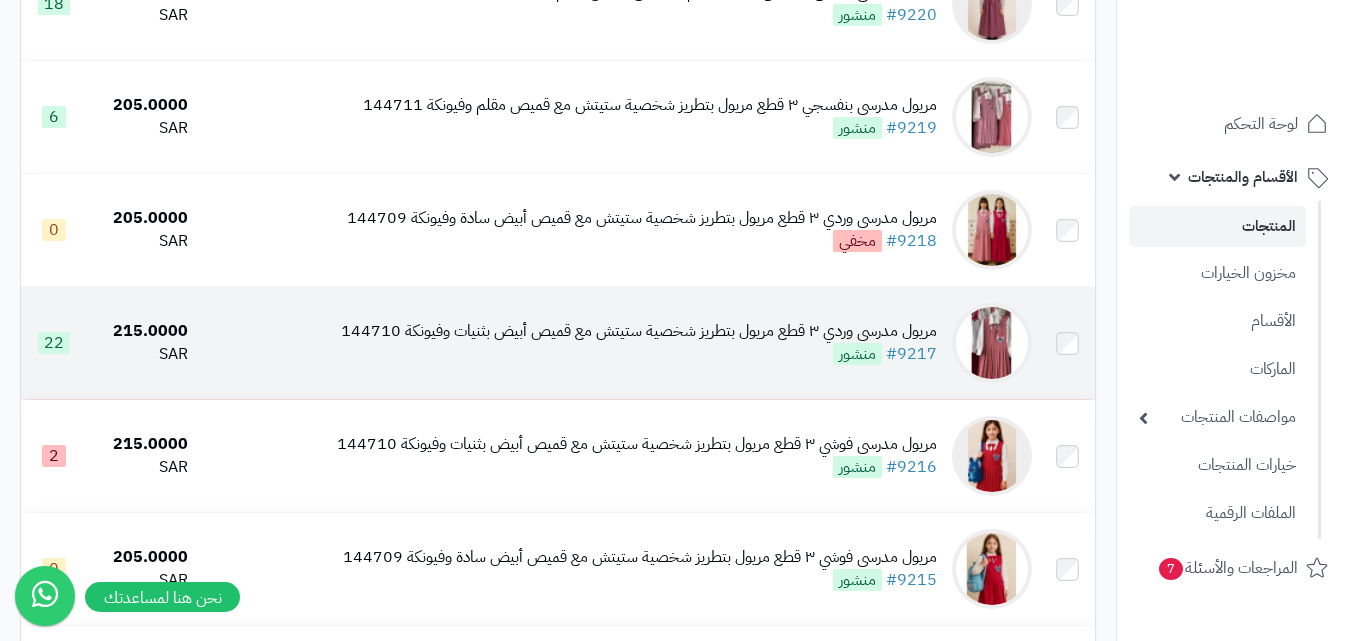 scroll, scrollTop: 1800, scrollLeft: 0, axis: vertical 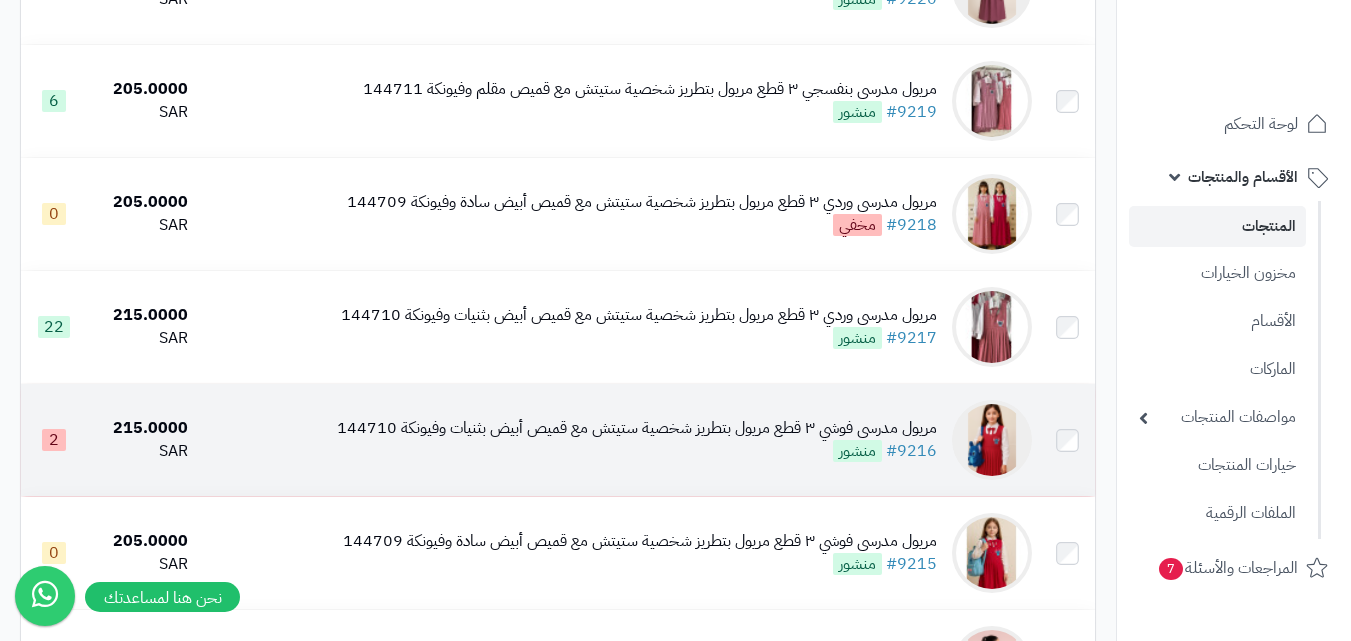 click at bounding box center (992, 440) 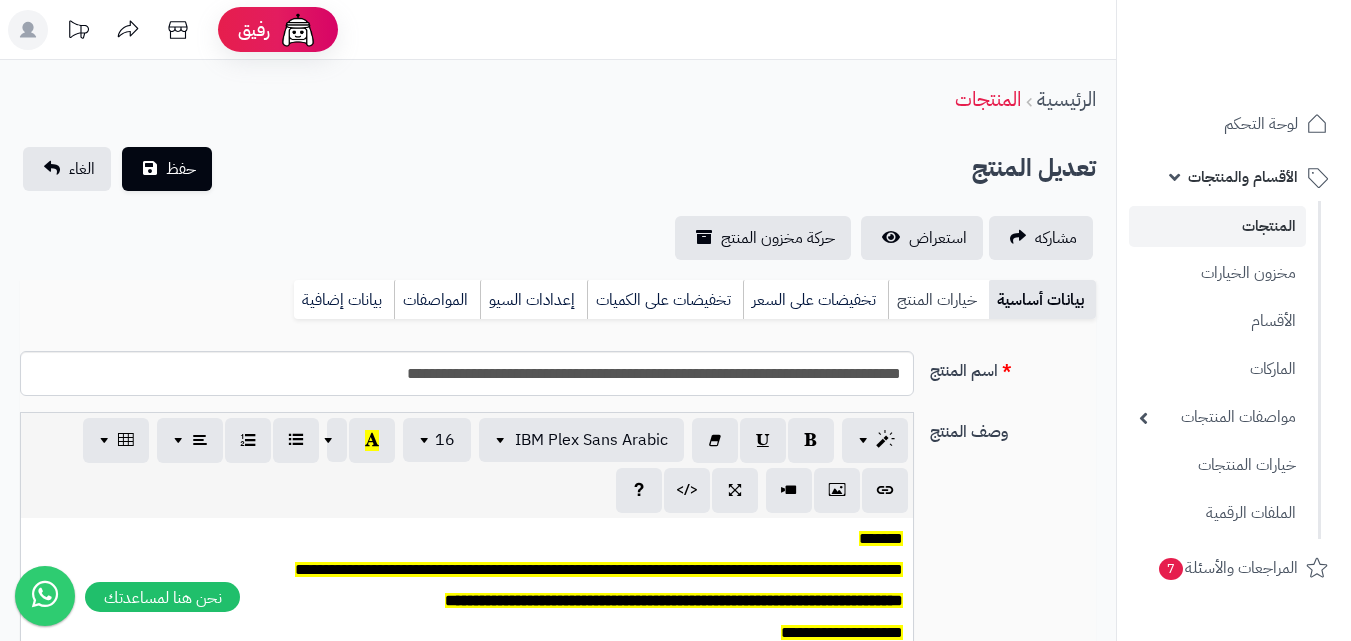 scroll, scrollTop: 0, scrollLeft: 0, axis: both 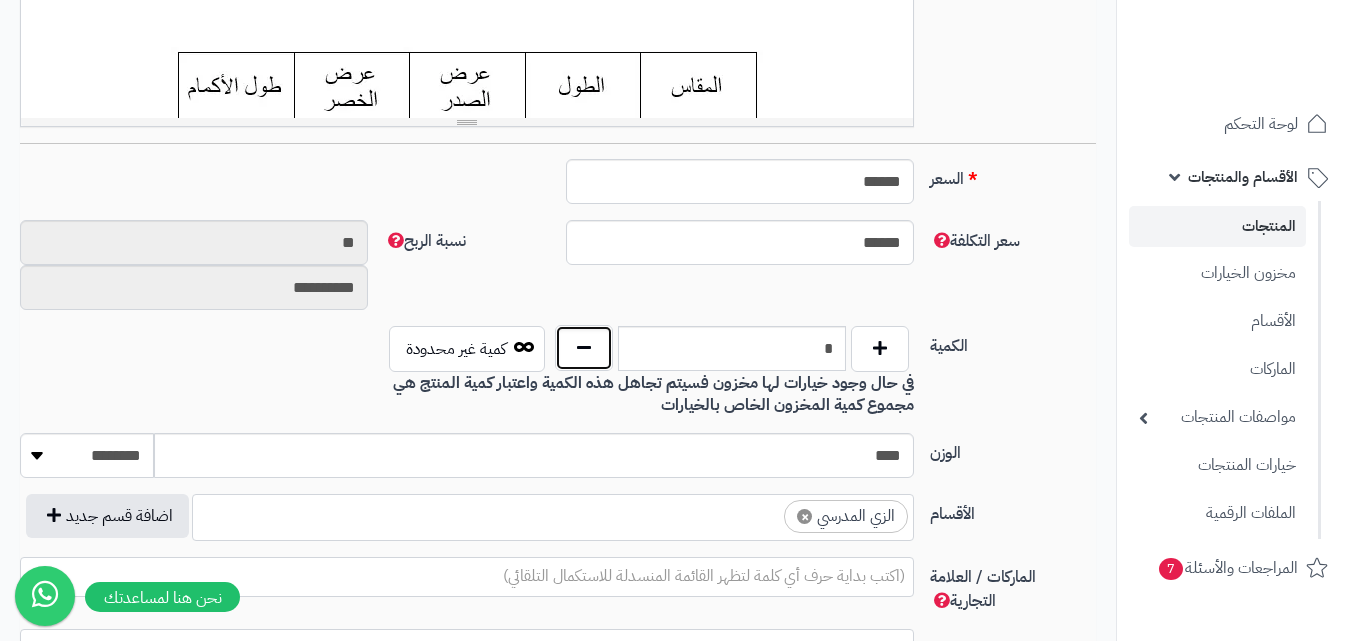 click at bounding box center (584, 348) 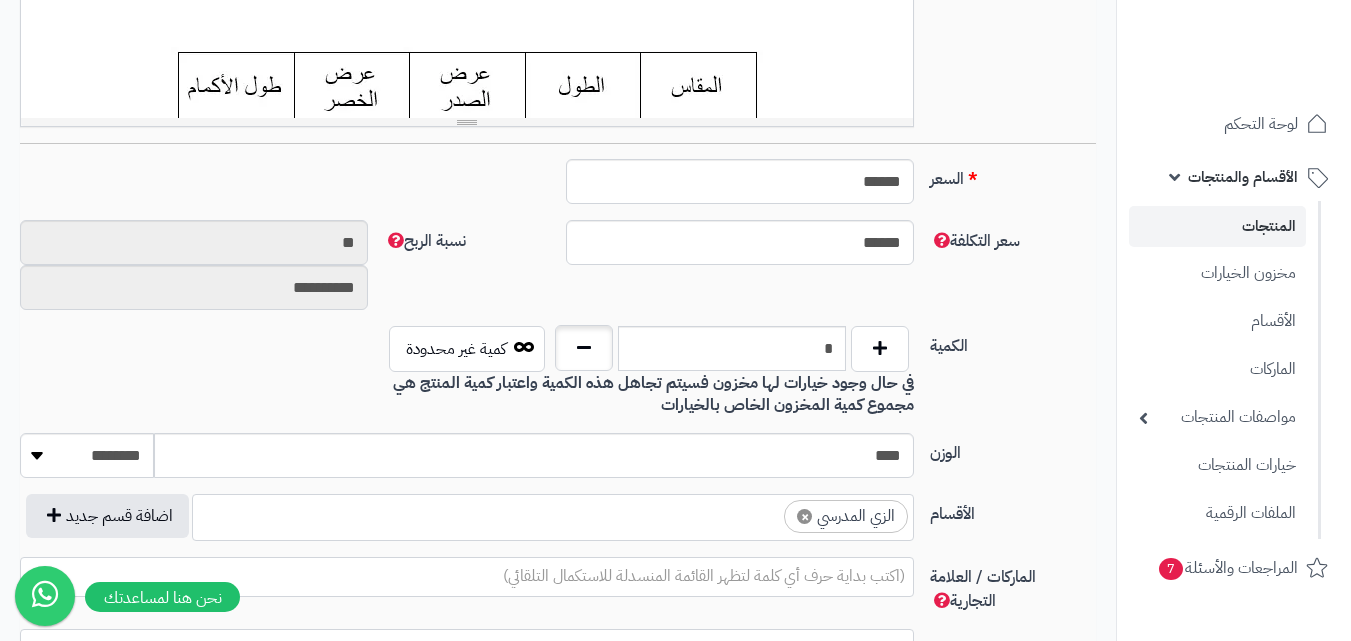 type on "*" 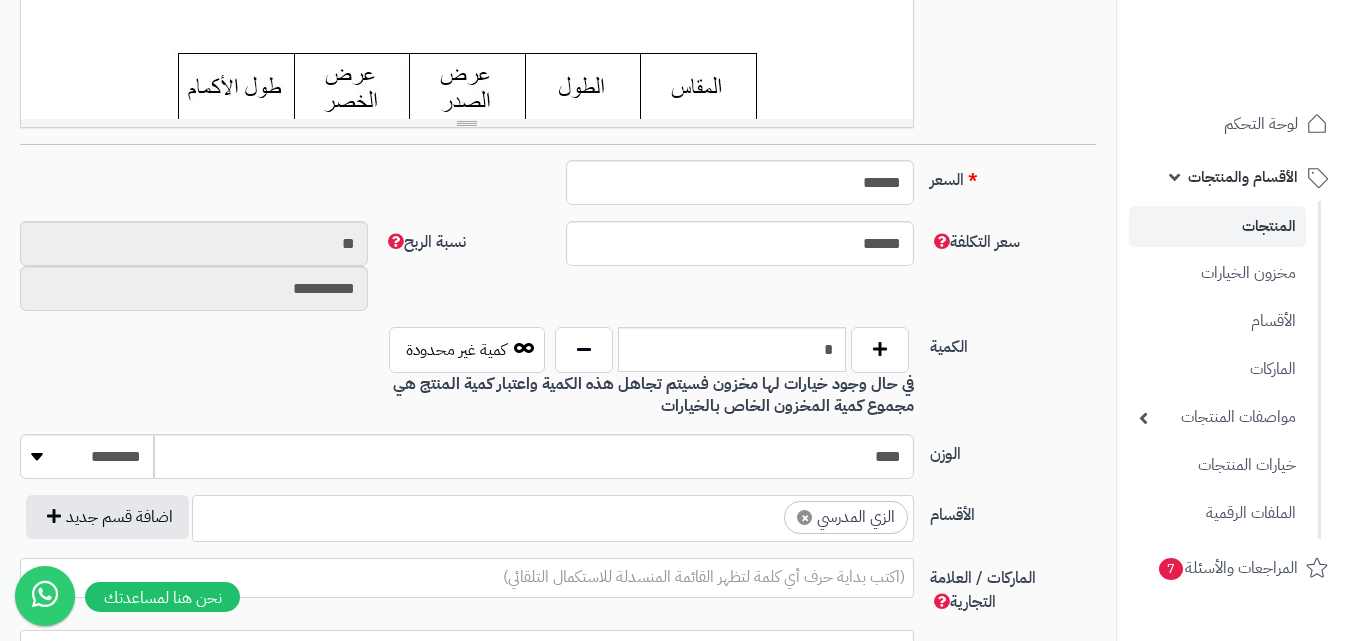 scroll, scrollTop: 200, scrollLeft: 0, axis: vertical 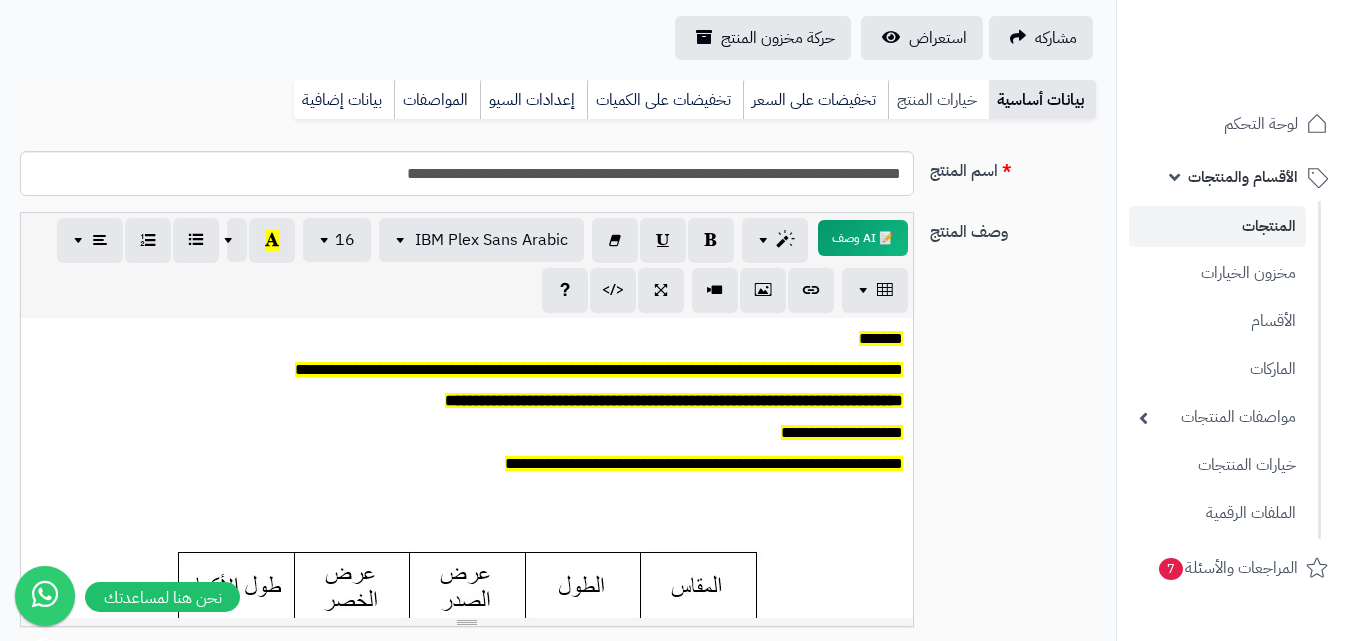 click on "خيارات المنتج" at bounding box center [938, 100] 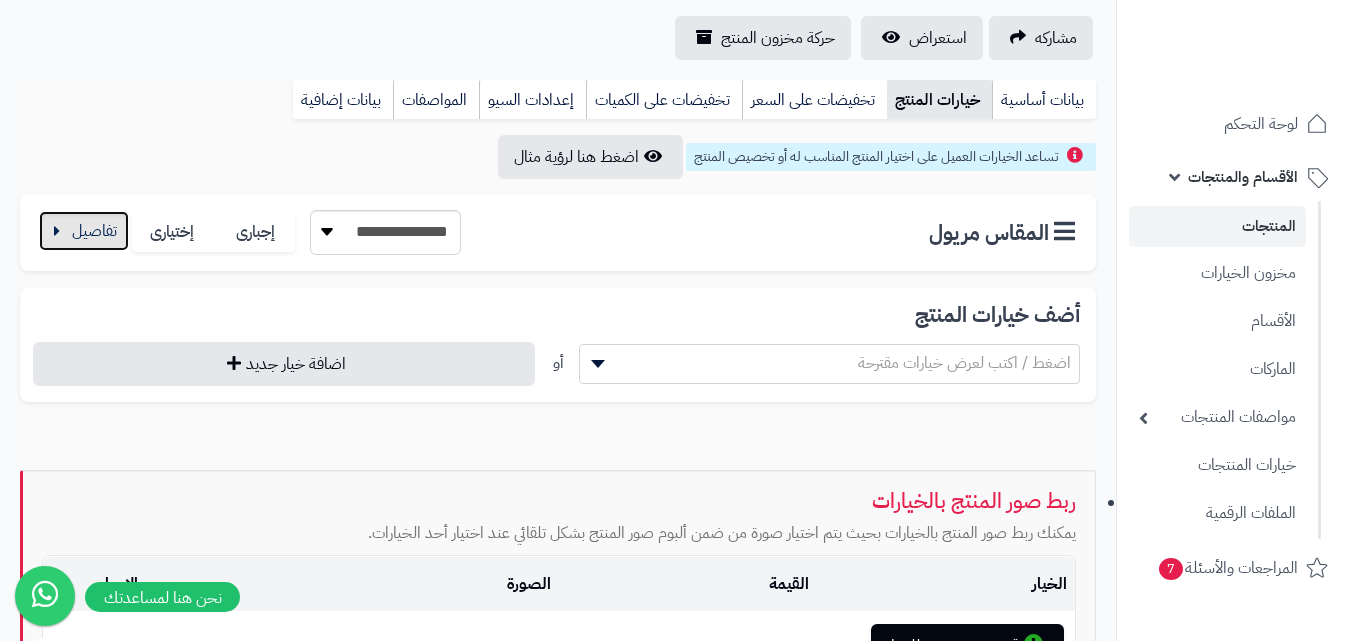 click at bounding box center (84, 231) 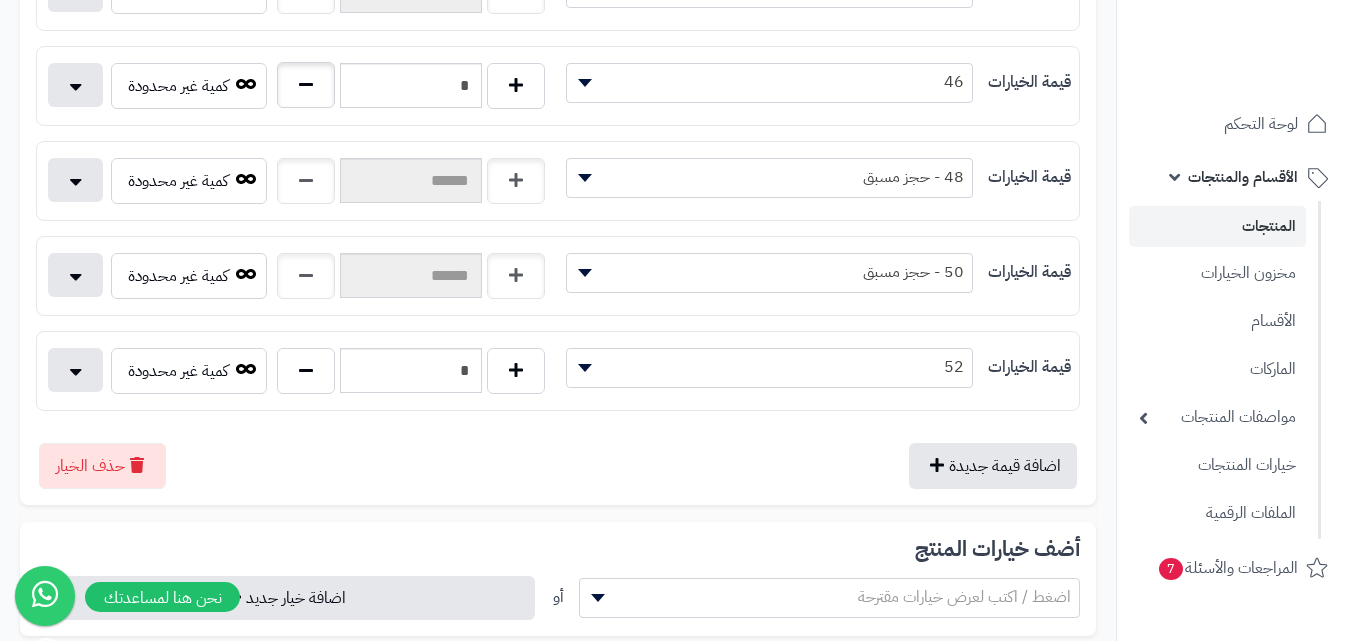 scroll, scrollTop: 1000, scrollLeft: 0, axis: vertical 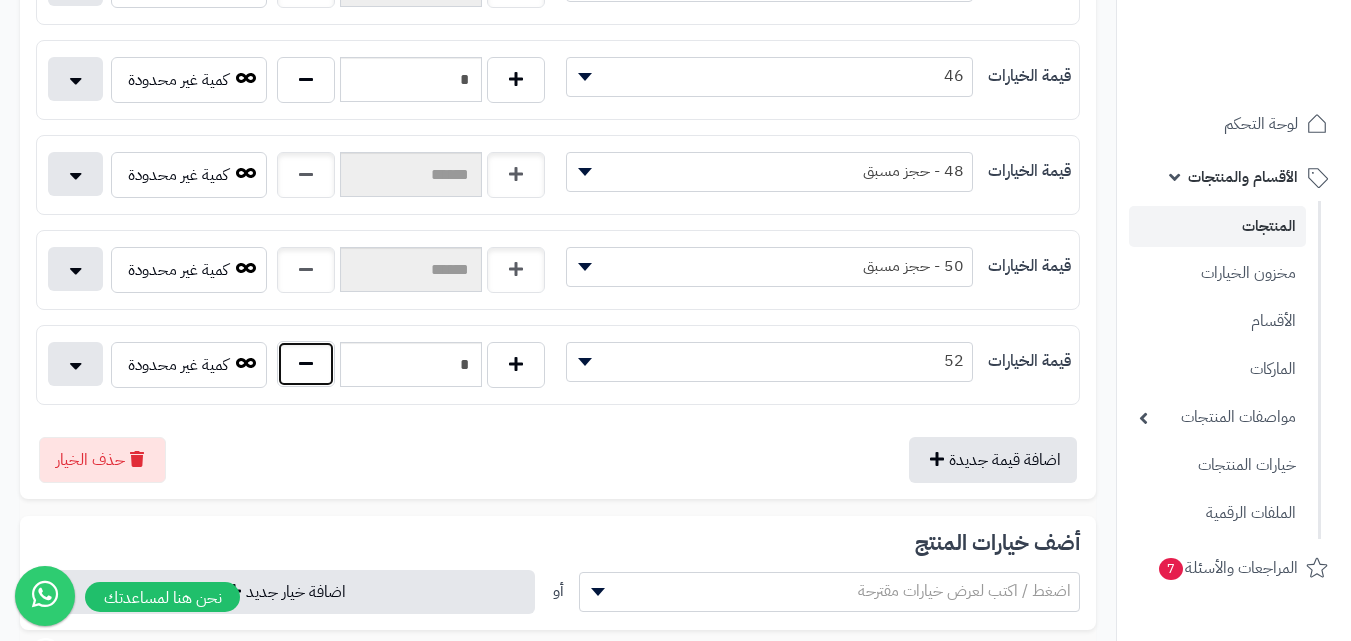 click at bounding box center [306, 364] 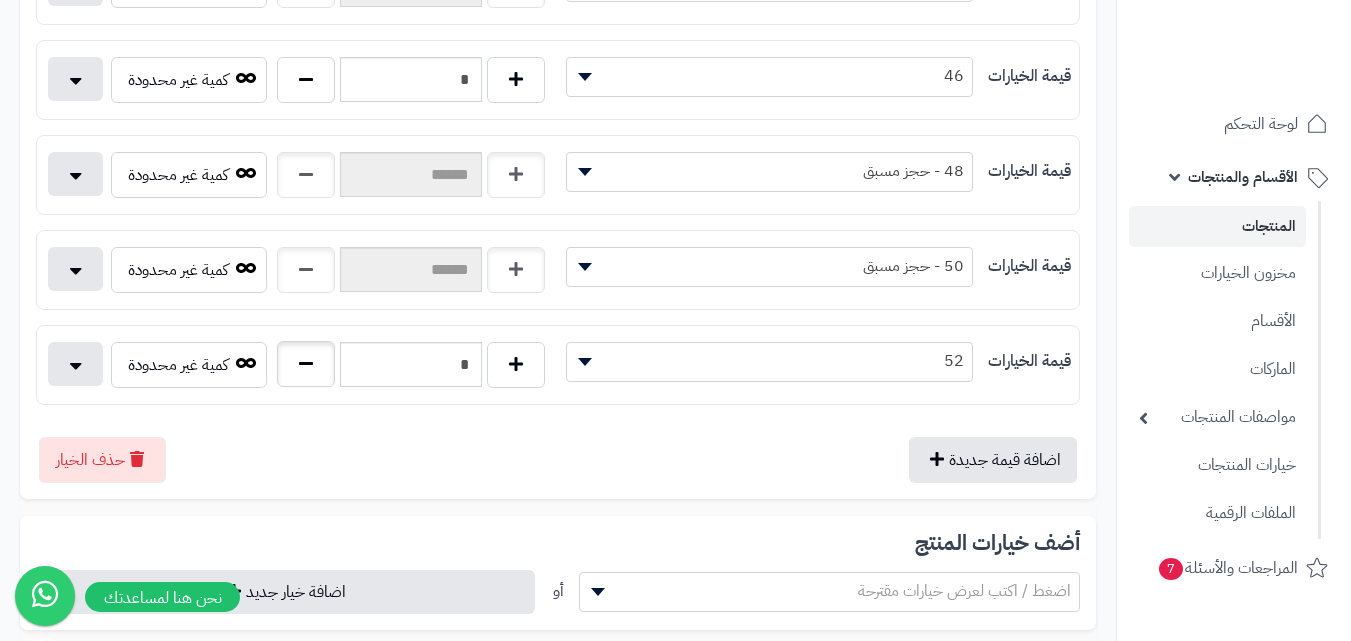 type on "*" 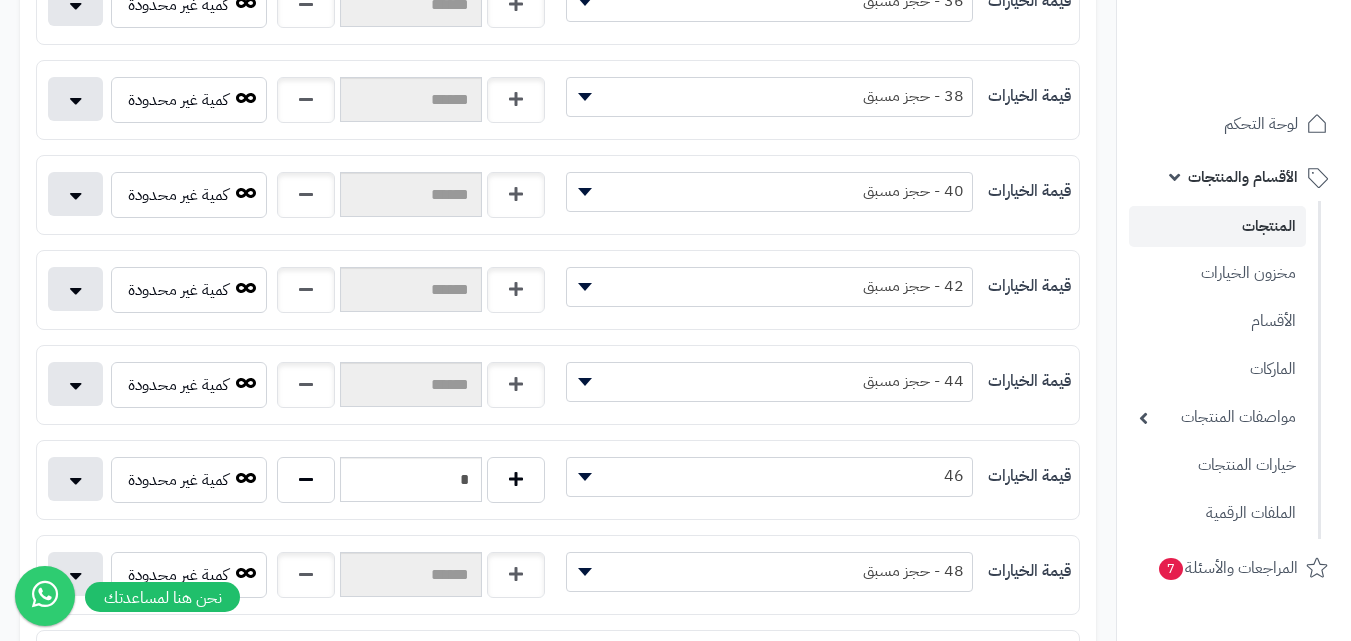 scroll, scrollTop: 200, scrollLeft: 0, axis: vertical 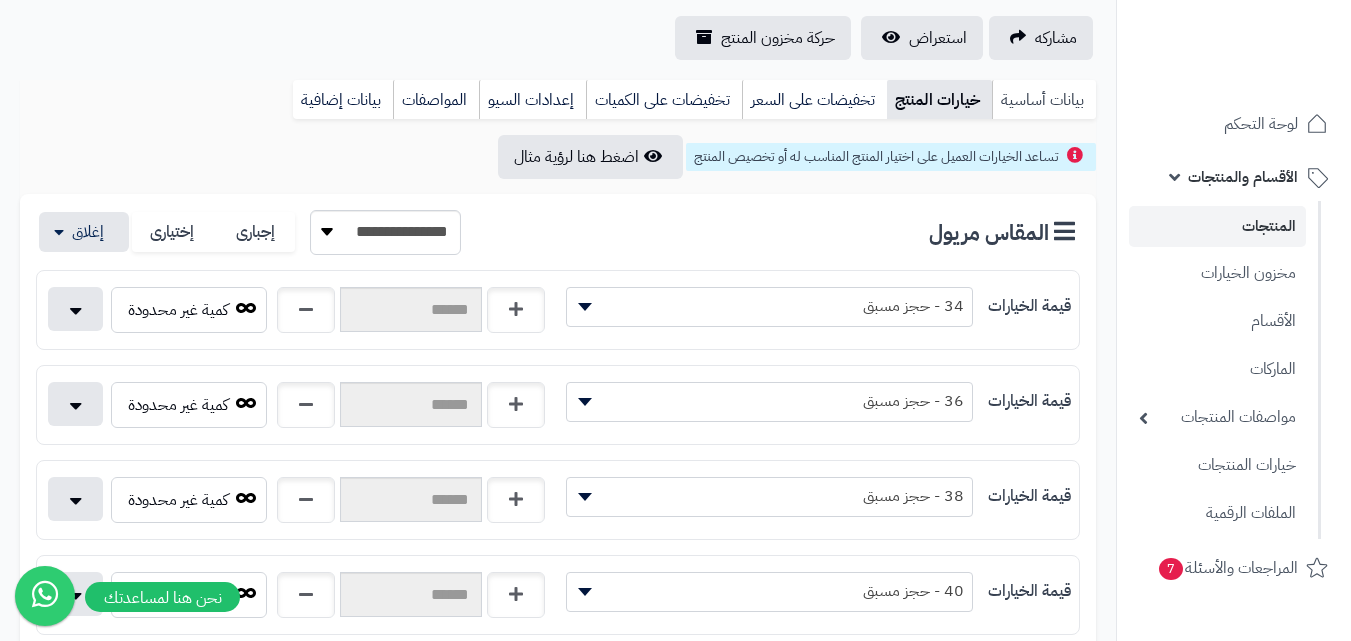 click on "بيانات أساسية" at bounding box center (1044, 100) 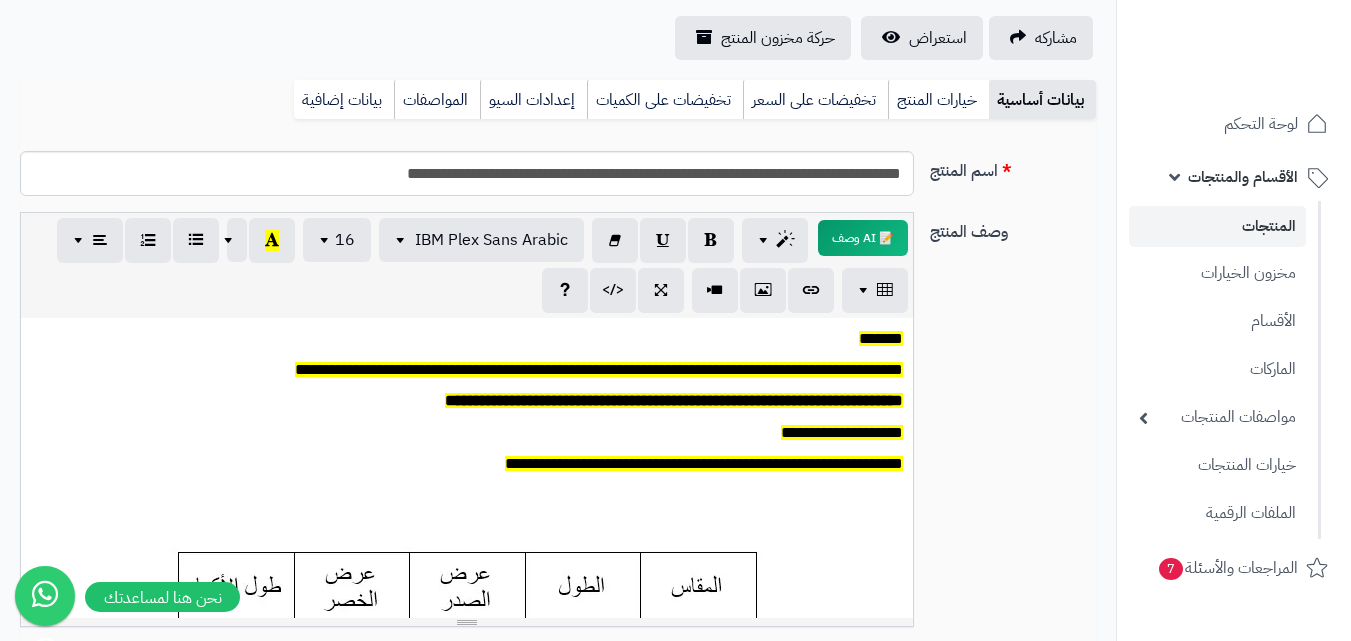 scroll, scrollTop: 0, scrollLeft: 0, axis: both 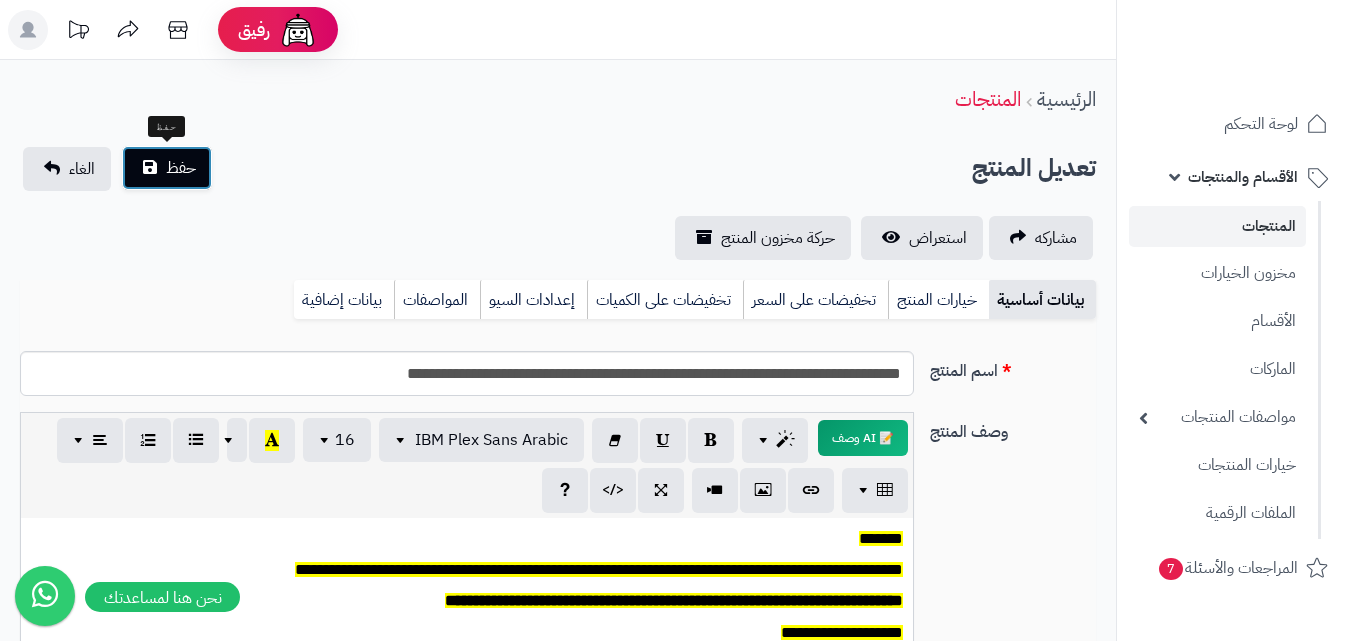 click on "حفظ" at bounding box center (167, 168) 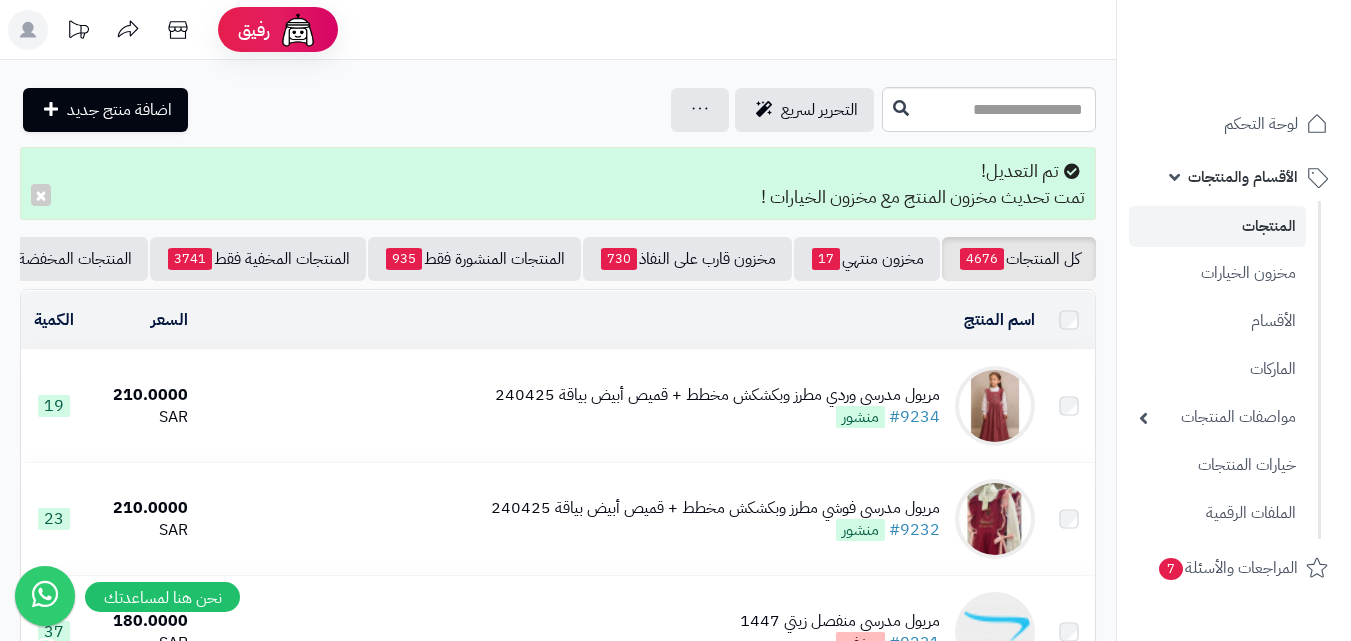 scroll, scrollTop: 0, scrollLeft: 0, axis: both 